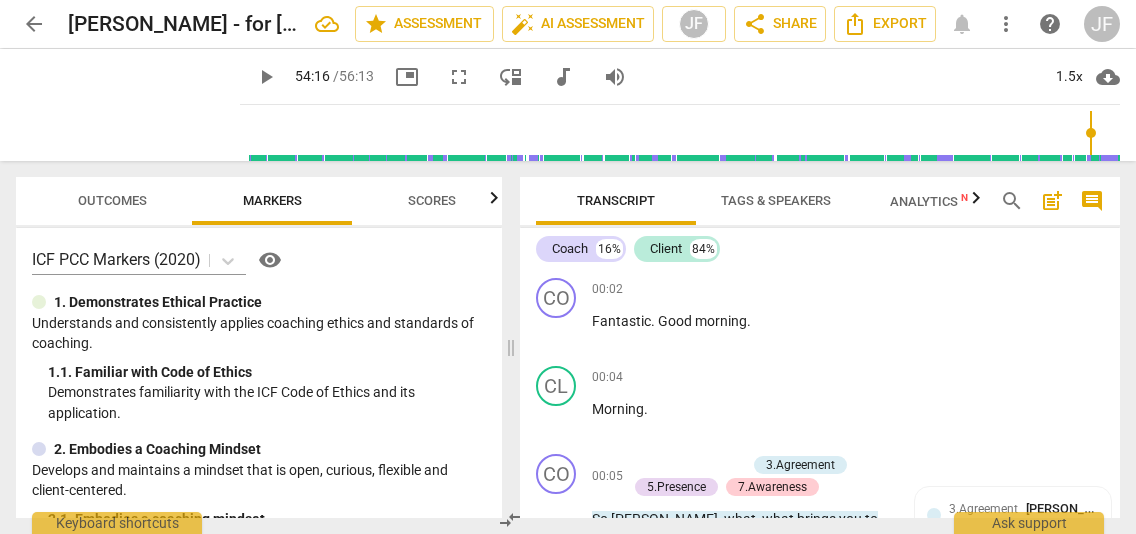 scroll, scrollTop: 0, scrollLeft: 0, axis: both 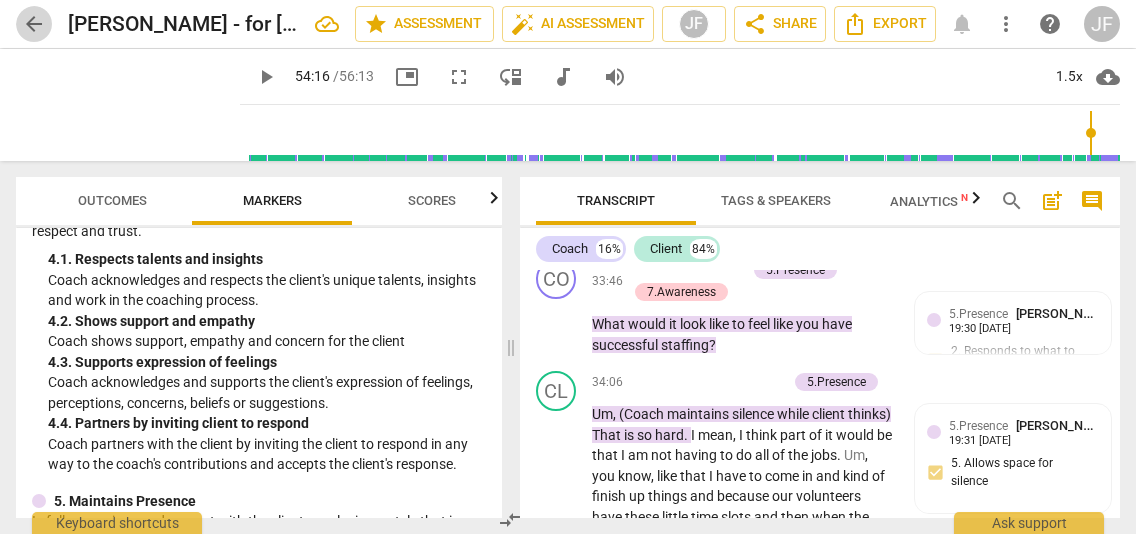 click on "arrow_back" at bounding box center (34, 24) 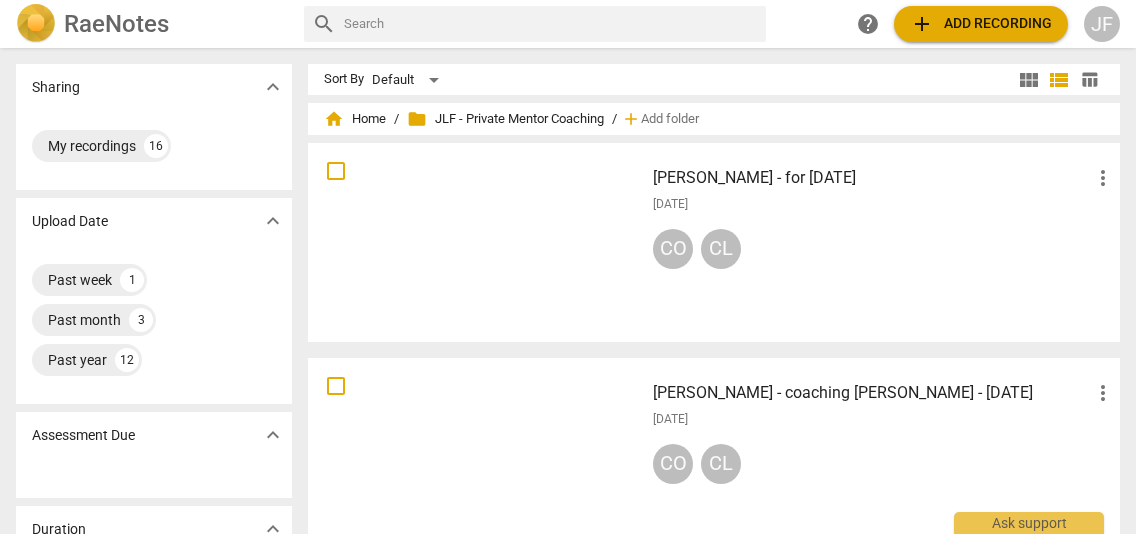 click on "add   Add recording" at bounding box center (981, 24) 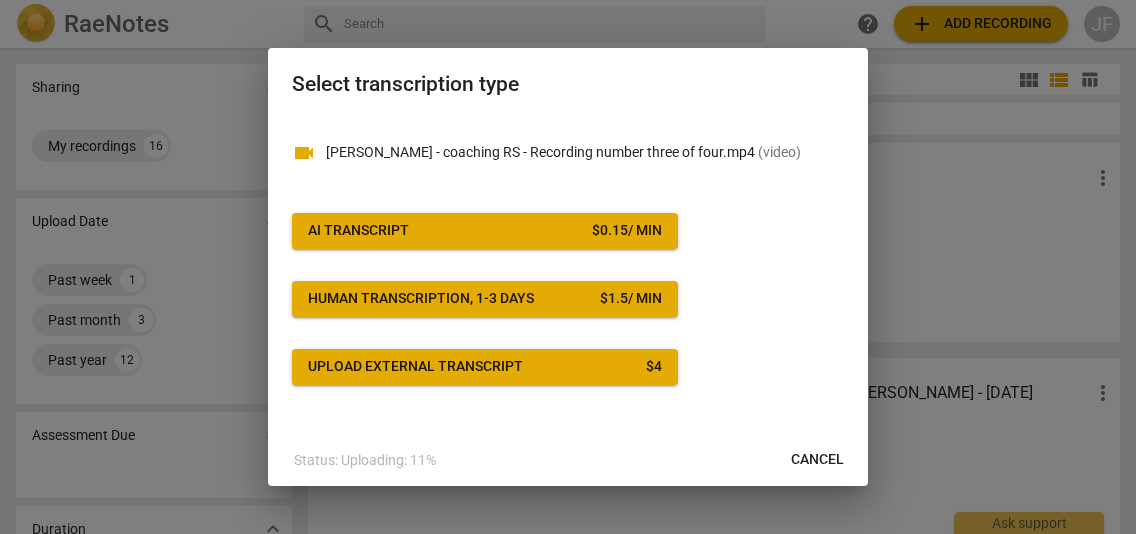 click on "AI Transcript" at bounding box center [358, 231] 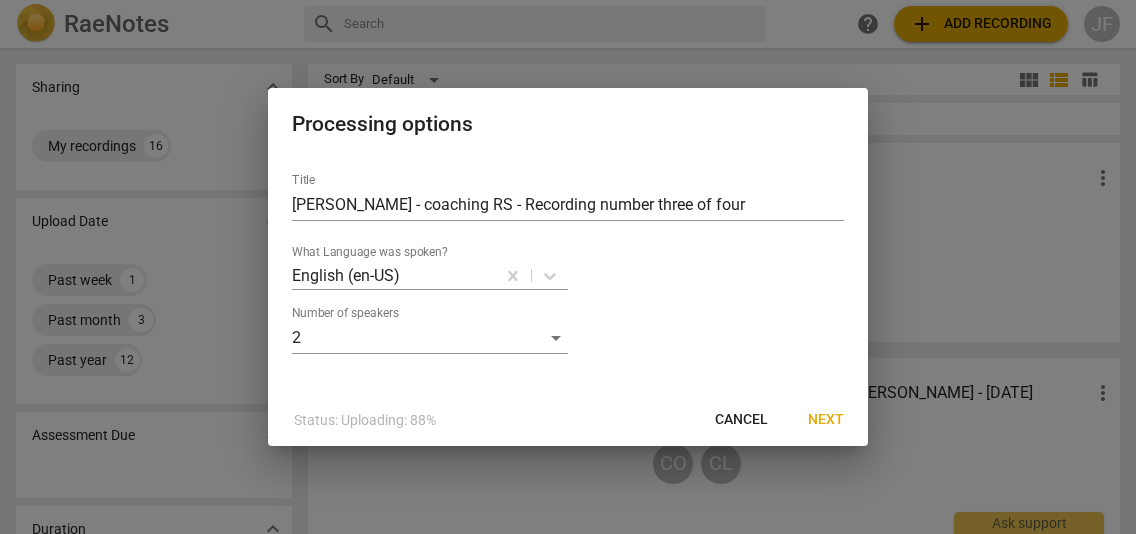 click on "Next" at bounding box center [826, 420] 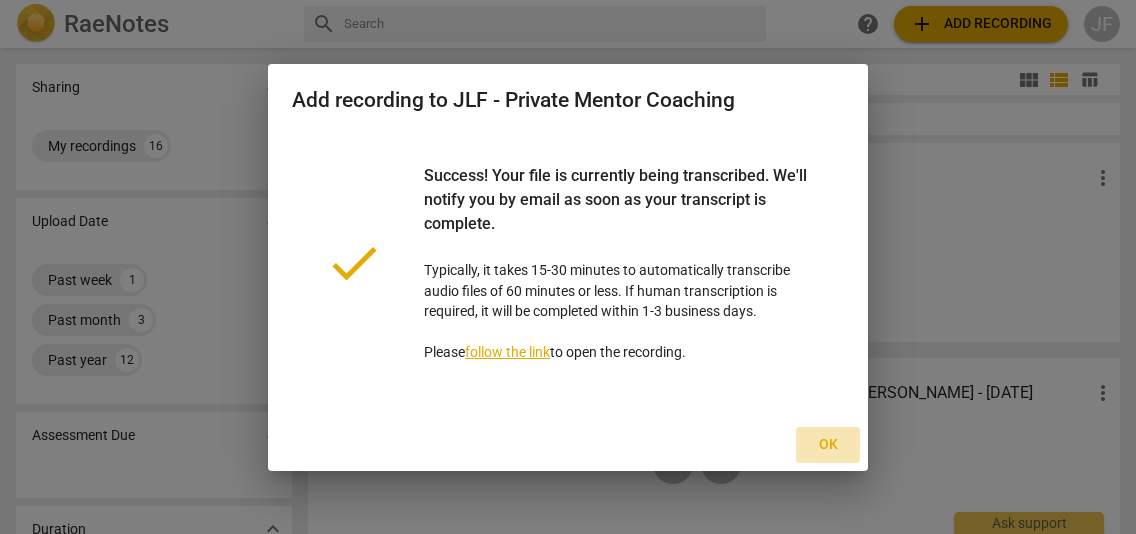 click on "Ok" at bounding box center [828, 445] 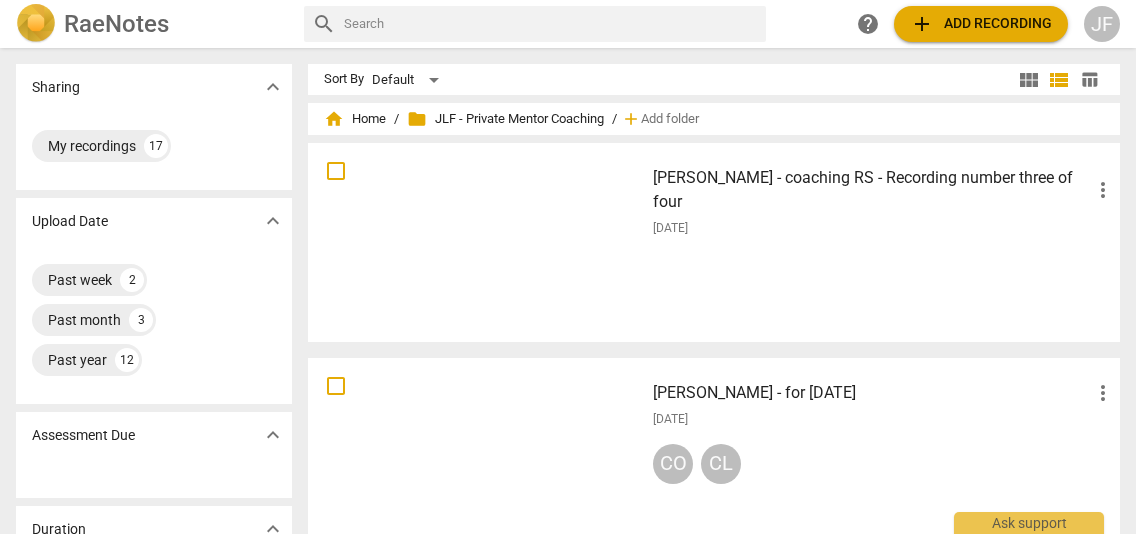 click at bounding box center [476, 457] 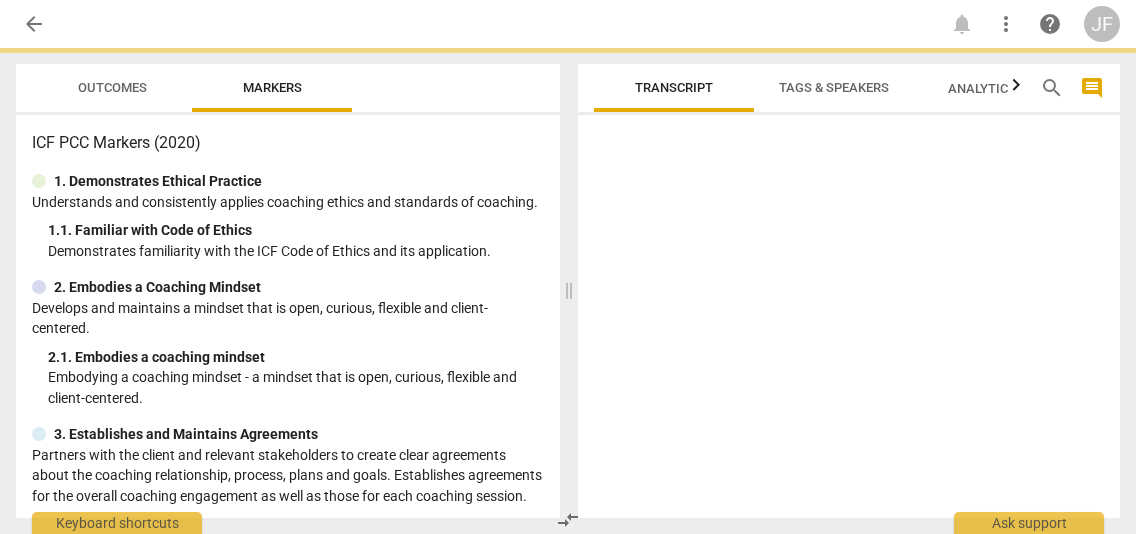 click on "3. Establishes and Maintains Agreements" at bounding box center [288, 434] 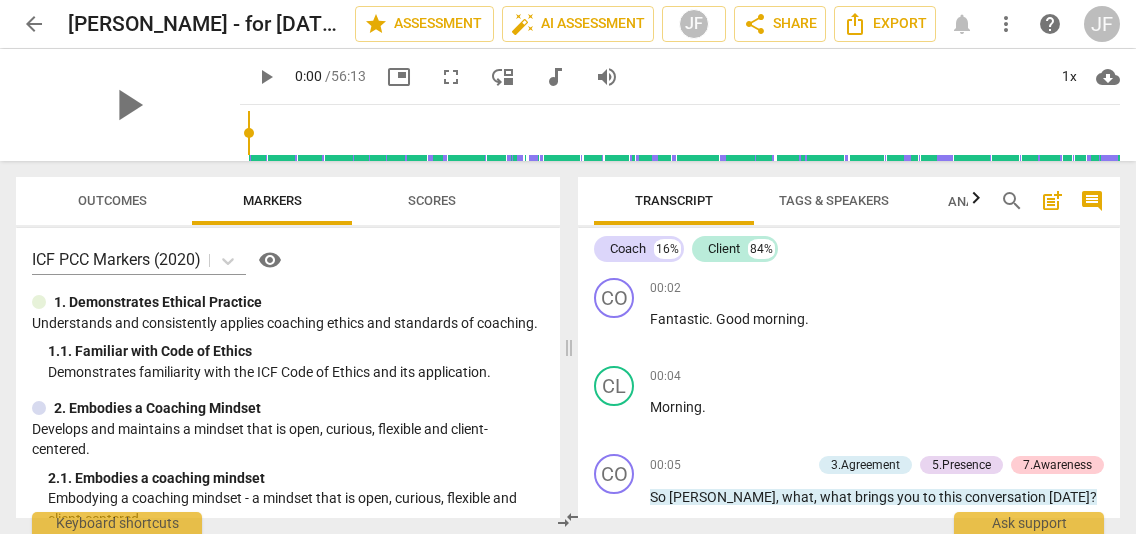 click on "comment" at bounding box center [1092, 201] 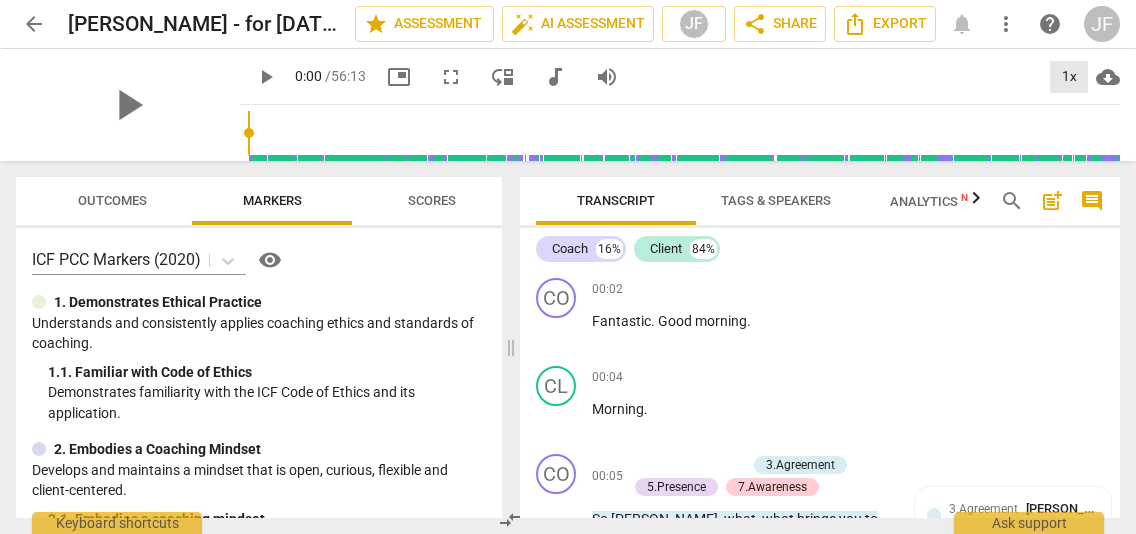 click on "1x" at bounding box center [1069, 77] 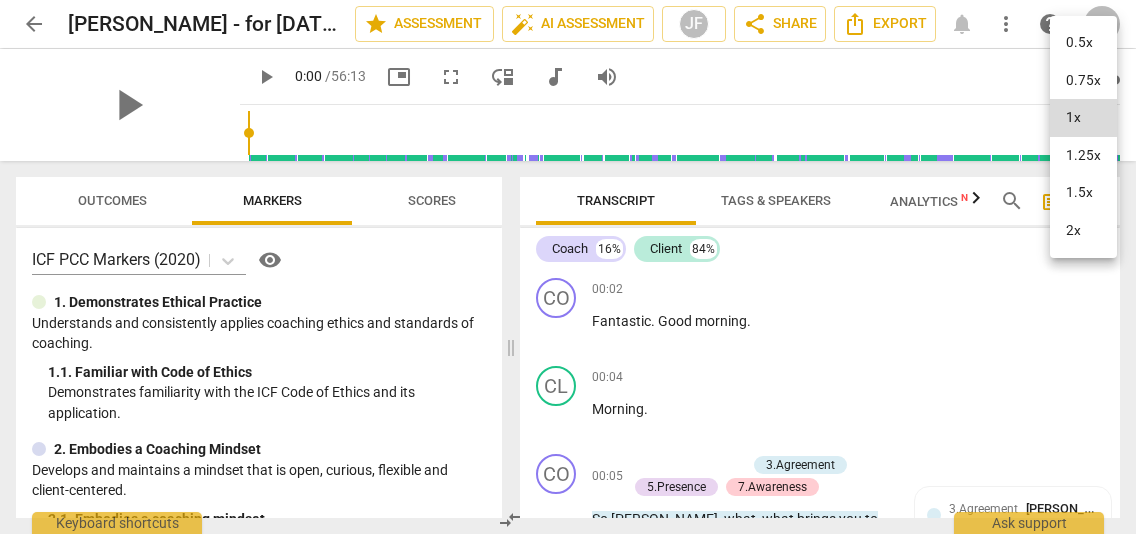 click on "1.25x" at bounding box center [1083, 156] 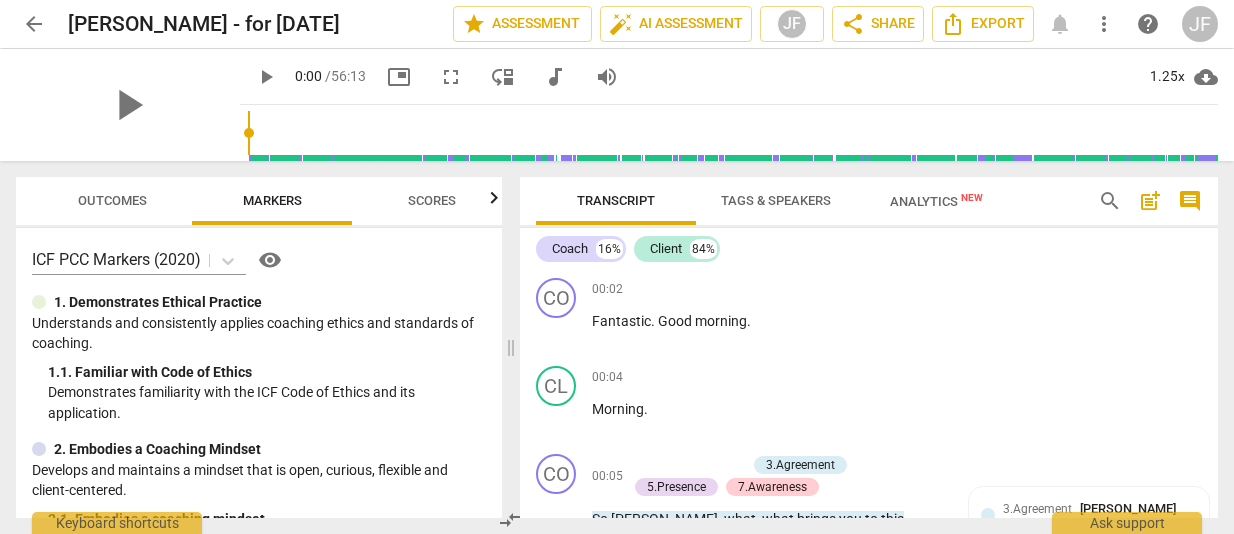drag, startPoint x: 1210, startPoint y: 271, endPoint x: 1219, endPoint y: 319, distance: 48.83646 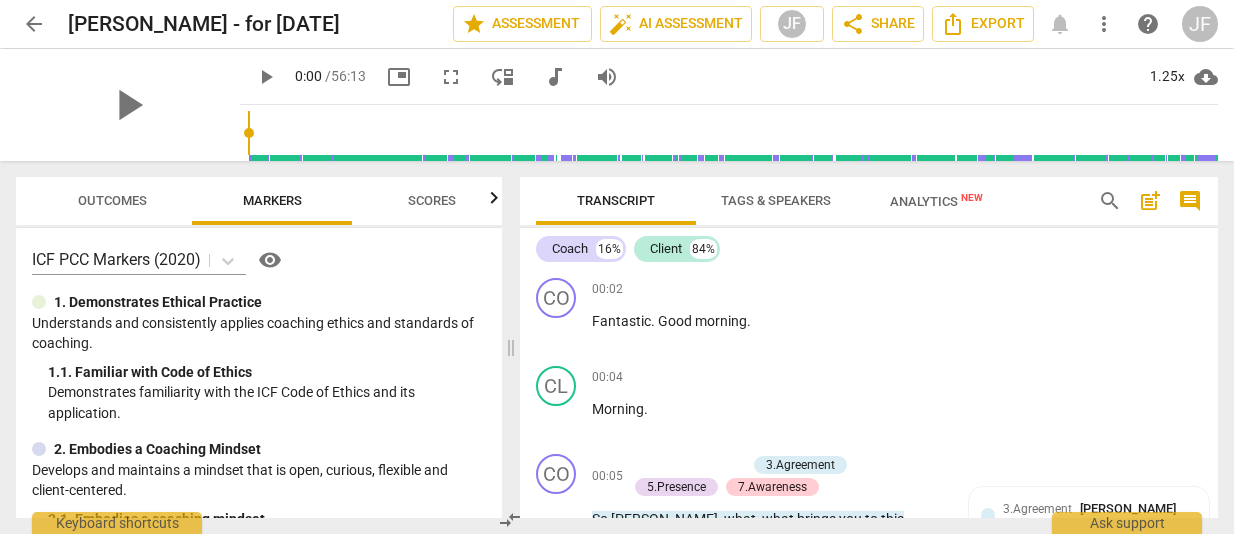 click on "Transcript Tags & Speakers Analytics   New search post_add comment Coach 16% Client 84% CO play_arrow pause 00:02 + Add competency keyboard_arrow_right Fantastic .   Good   morning . CL play_arrow pause 00:04 + Add competency keyboard_arrow_right Morning . CO play_arrow pause 00:05 + Add competency 3.Agreement 5.Presence 7.Awareness keyboard_arrow_right So   [PERSON_NAME] ,   what ,   what   brings   you   to   this   conversation   [DATE] ? 3.Agreement [PERSON_NAME] 19:11 [DATE] 1. Identifies what to accomplish 5.Presence [PERSON_NAME] 19:11 [DATE] 4. Demonstrates curiosity 7.Awareness [PERSON_NAME] 19:29 [DATE] 6. Asks clear, open-ended questions 7. Uses concise language CL play_arrow pause 00:10 + Add competency keyboard_arrow_right Oh ,   I ,   as   I   was   reflecting   on ,   on   our   conversation ,   I   just   kept   thinking   I   feel   like   I'm   just   coming   back   to   the   same   things   and   just   allowing   myself   to   be   okay   with   that ,   you   know ,   but" at bounding box center (873, 347) 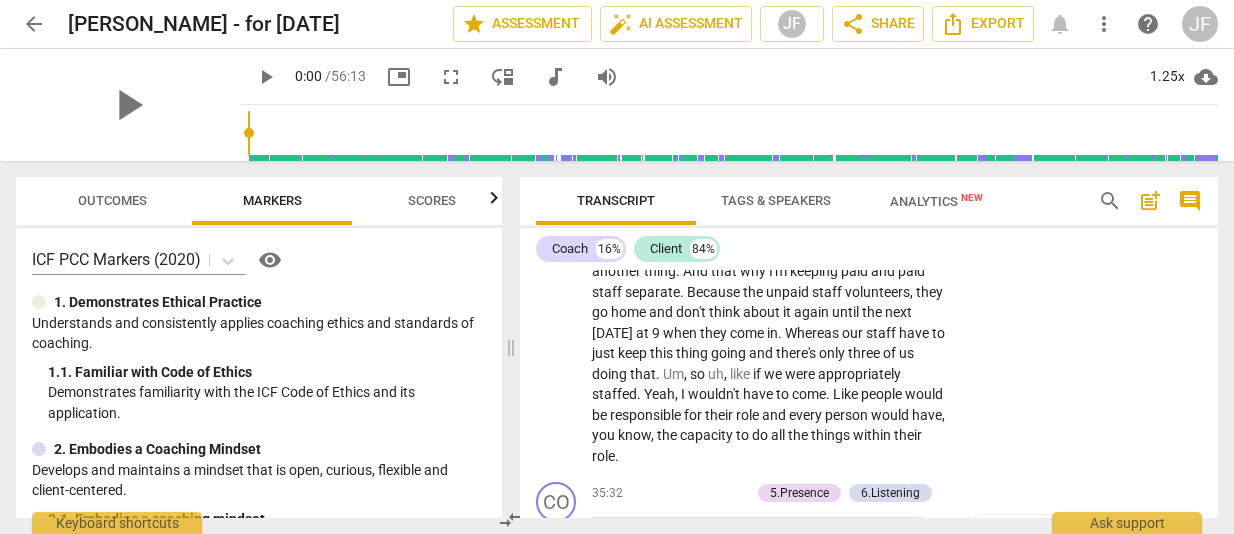scroll, scrollTop: 12725, scrollLeft: 0, axis: vertical 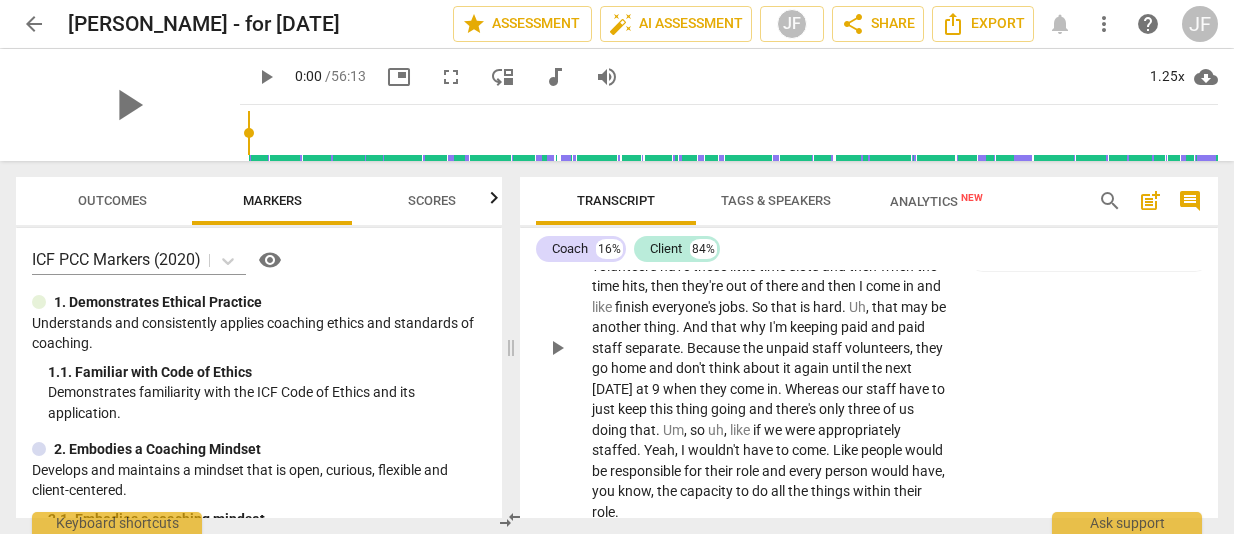 click on "staff" at bounding box center (882, 389) 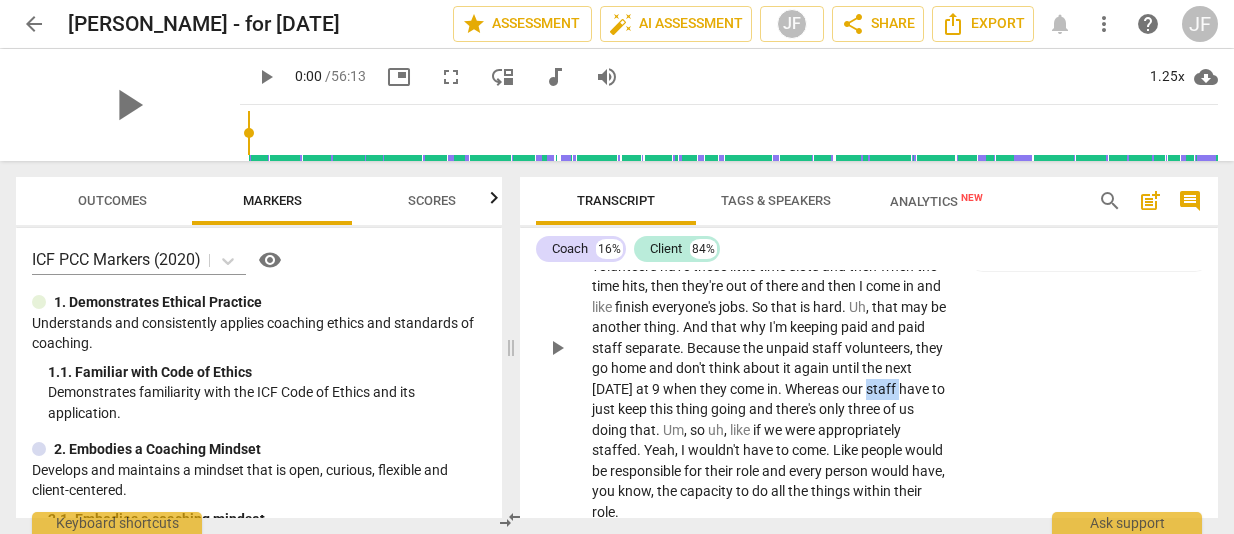 click on "staff" at bounding box center [882, 389] 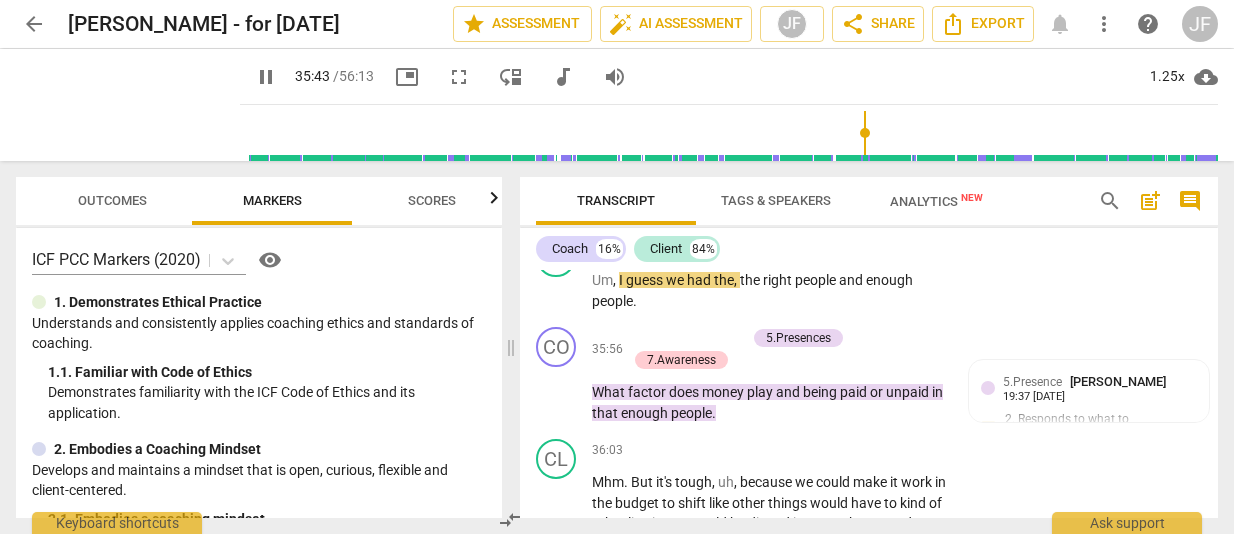 scroll, scrollTop: 13060, scrollLeft: 0, axis: vertical 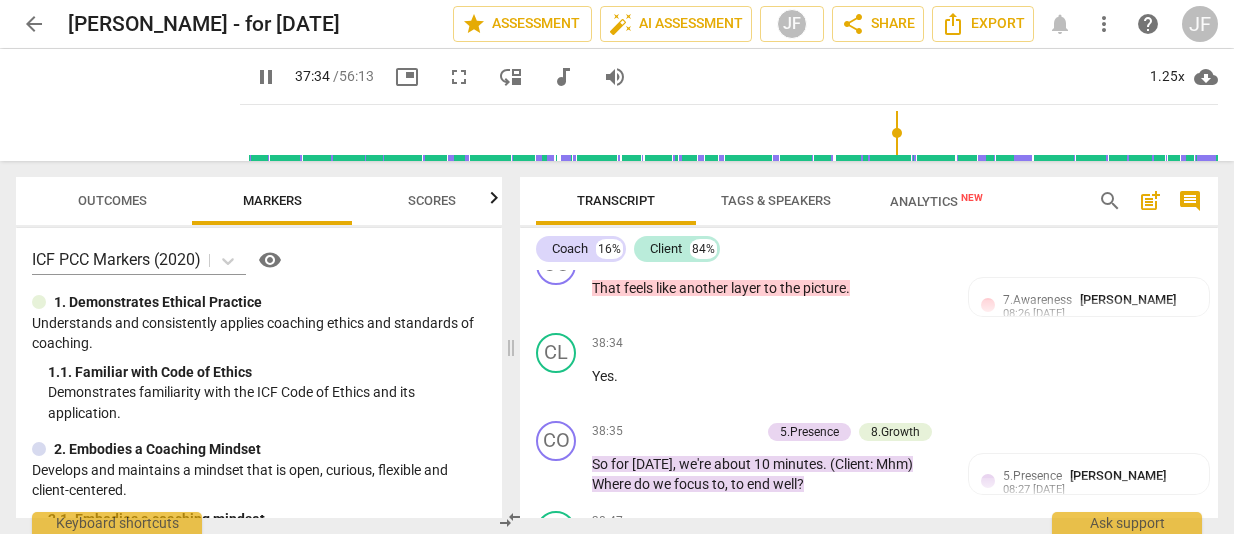 click on "pause" at bounding box center (266, 77) 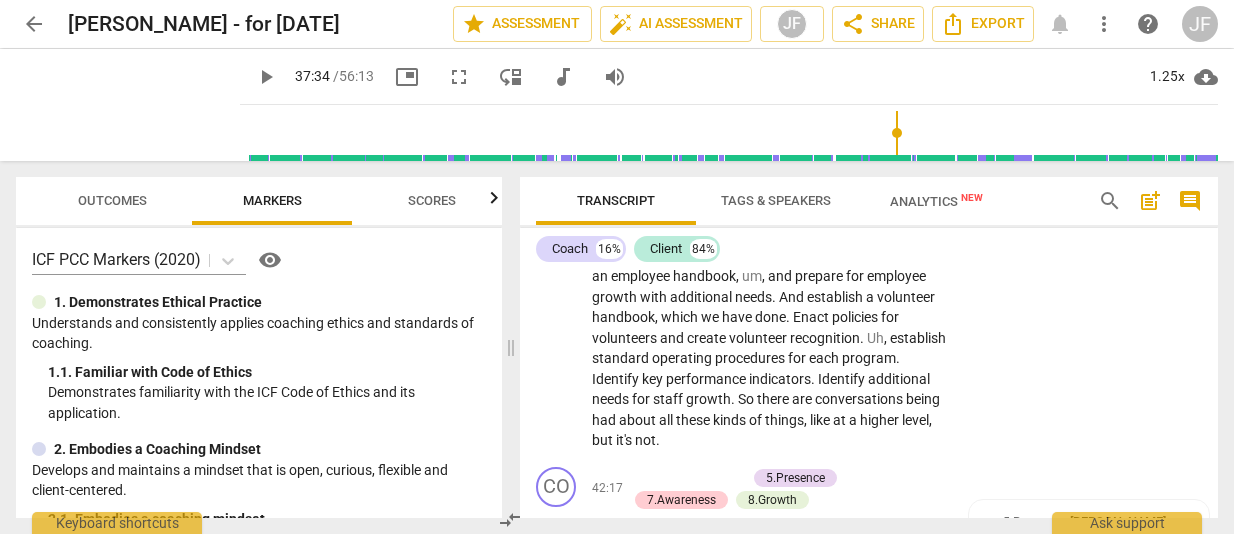 scroll, scrollTop: 15014, scrollLeft: 0, axis: vertical 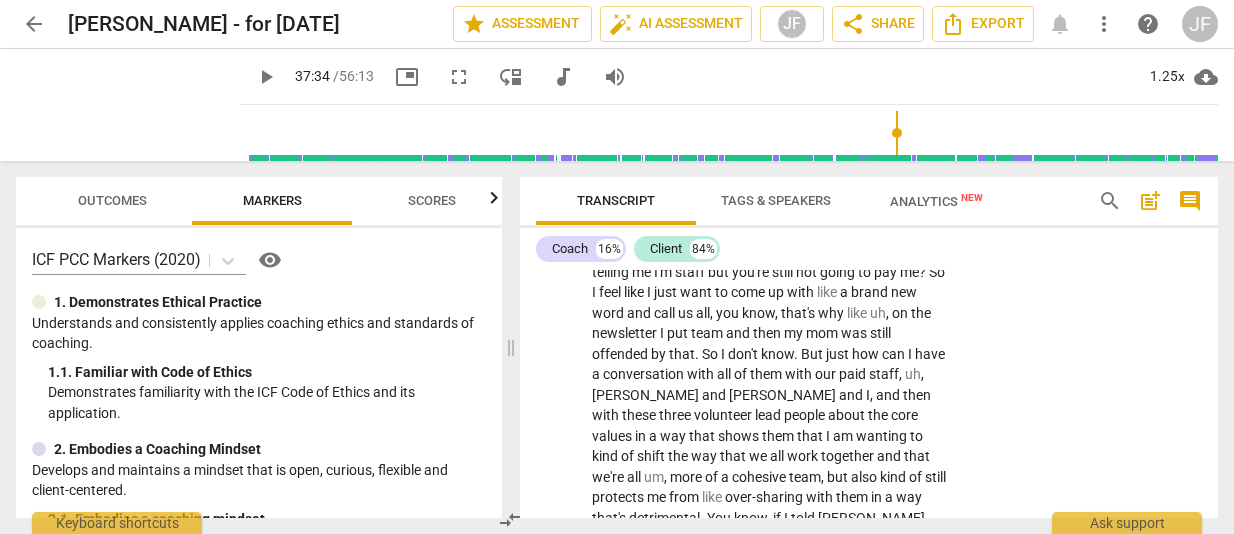 click on "Transcript Tags & Speakers Analytics   New" at bounding box center (801, 201) 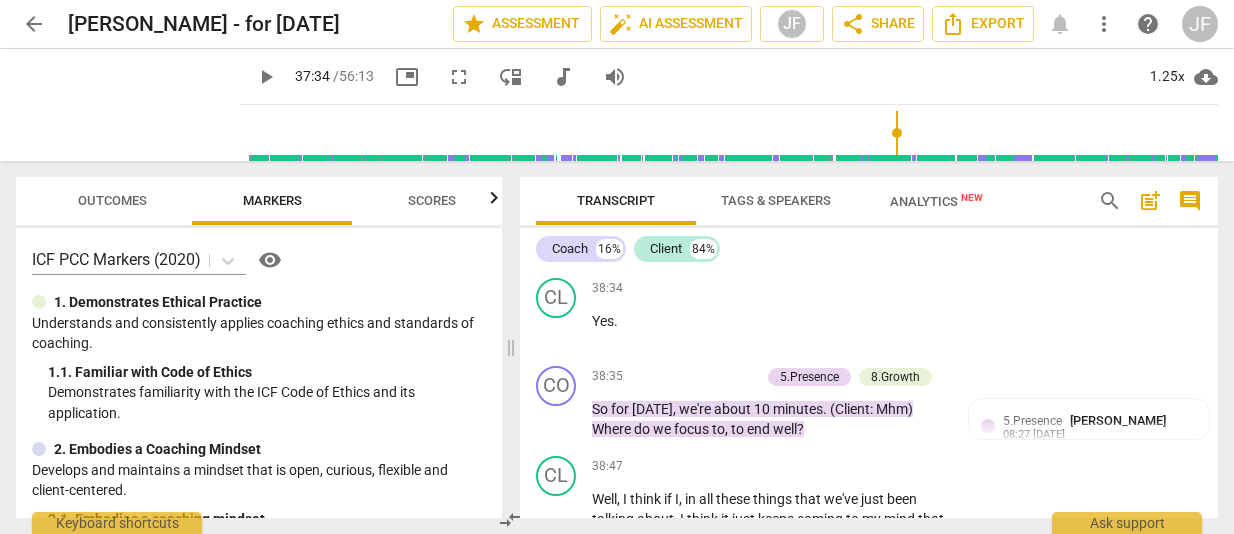 scroll, scrollTop: 13953, scrollLeft: 0, axis: vertical 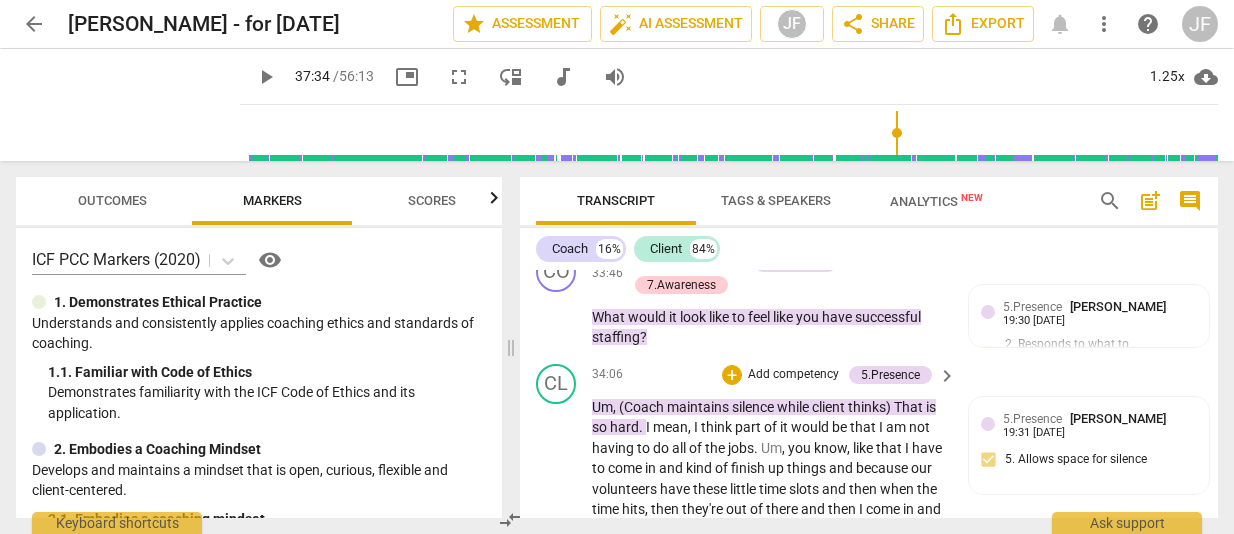 click on "CL play_arrow pause 34:06 + Add competency 5.Presence keyboard_arrow_right Um ,   (Coach   maintains   silence   while   client   thinks)   That   is   so   hard .   I   mean ,   I   think   part   of   it   would   be   that   I   am   not   having   to   do   all   of   the   jobs .   Um ,   you   know ,   like   that   I   have   to   come   in   and   kind   of   finish   up   things   and   because   our   volunteers   have   these   little   time   slots   and   then   when   the   time   hits ,   then   they're   out   of   there   and   then   I   come   in   and   like   finish   everyone's   jobs .   So   that   is   hard .   Uh ,   that   may   be   another   thing .   And   that   why   I'm   keeping   paid   and   paid   staff   separate .   Because   the   unpaid   staff   volunteers ,   they   go   home   and   don't   think   about   it   again   until   the   [DATE]   at   9   when   they   come   in .   Whereas   our   staff   have   to   just   keep   this   thing   going   and" at bounding box center (869, 555) 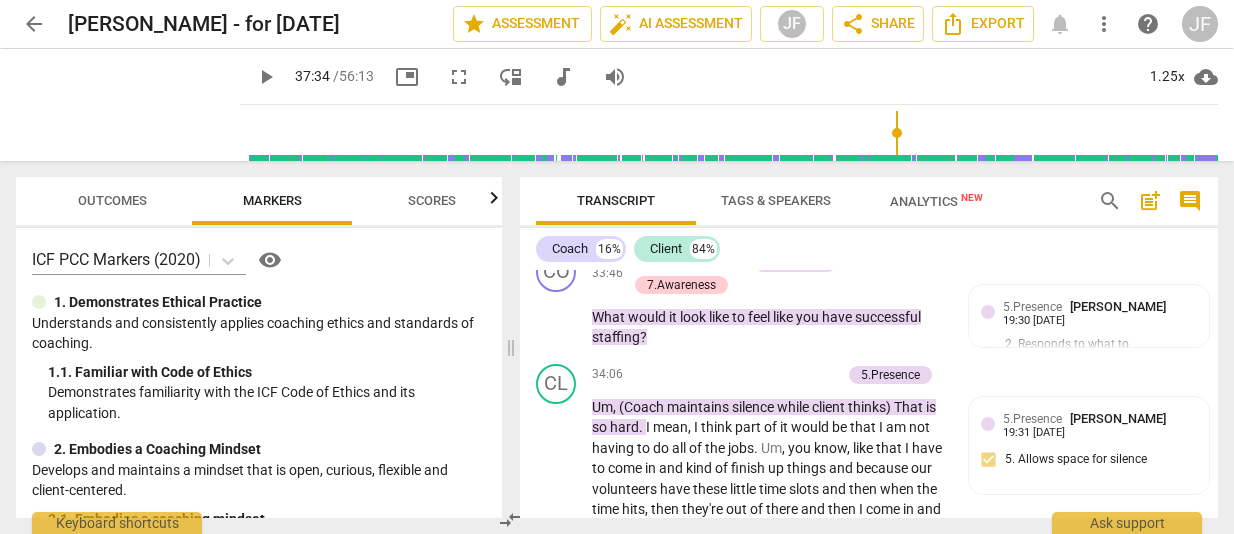click on "mean" at bounding box center [670, 427] 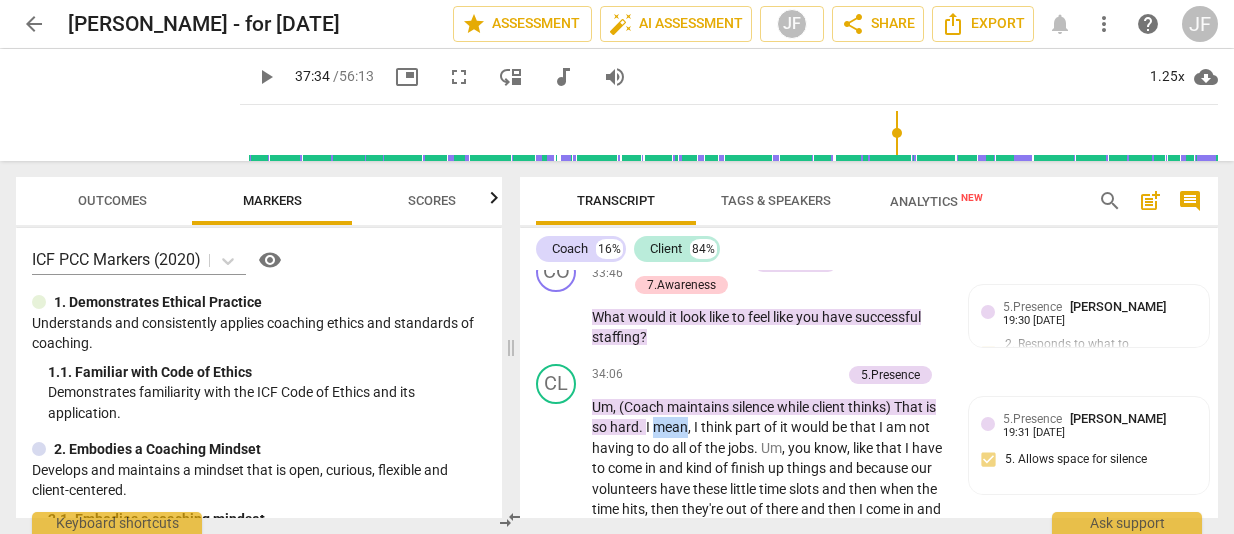 click on "mean" at bounding box center [670, 427] 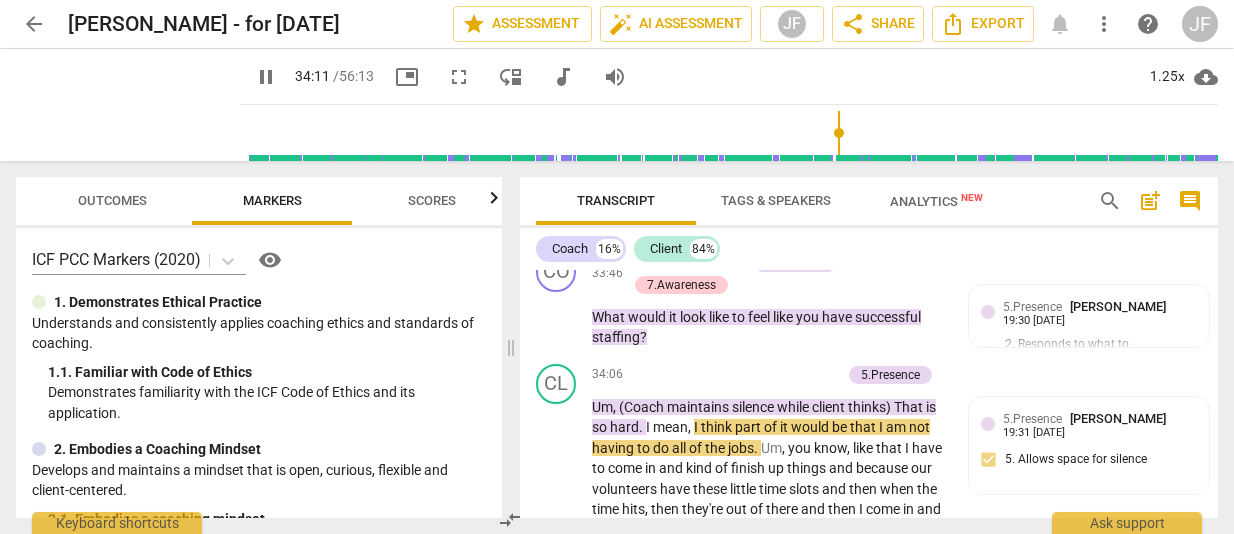 click on "pause" at bounding box center (557, 571) 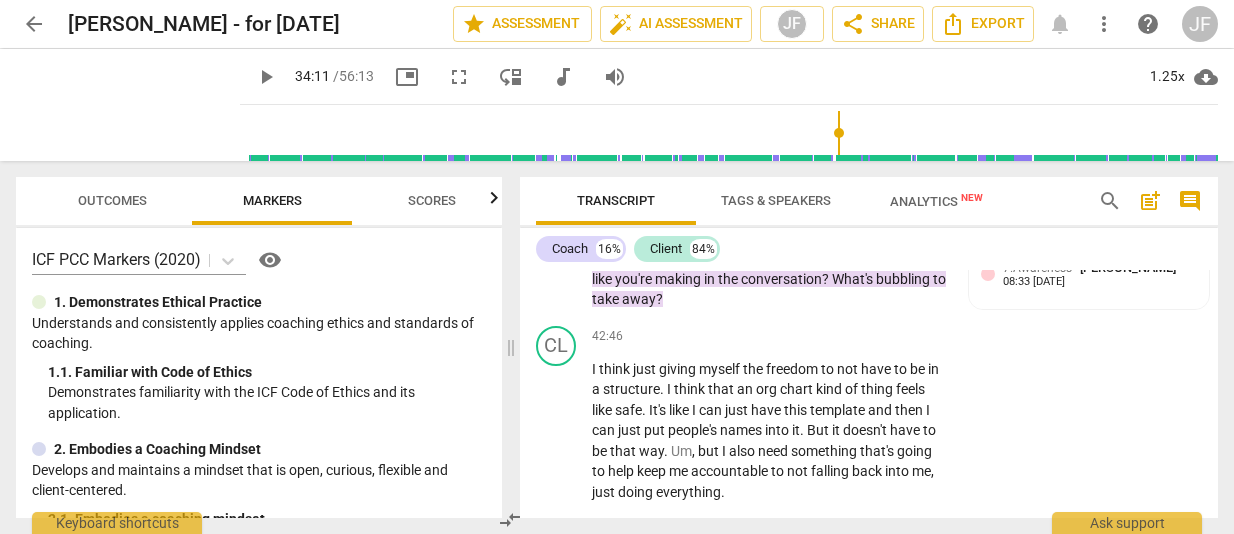 scroll, scrollTop: 15348, scrollLeft: 0, axis: vertical 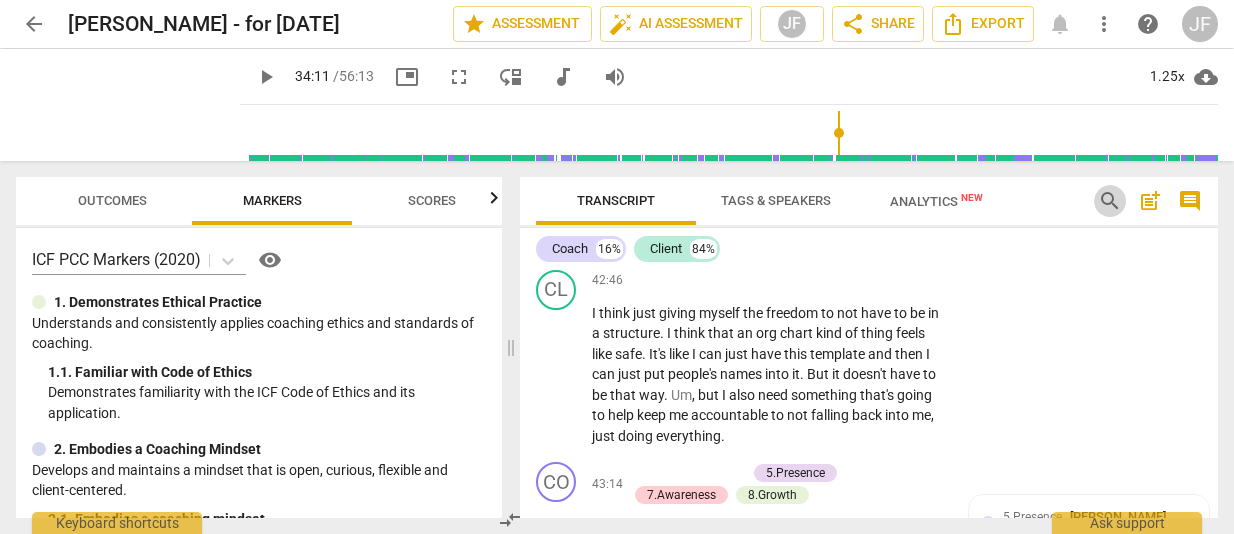 click on "search" at bounding box center [1110, 201] 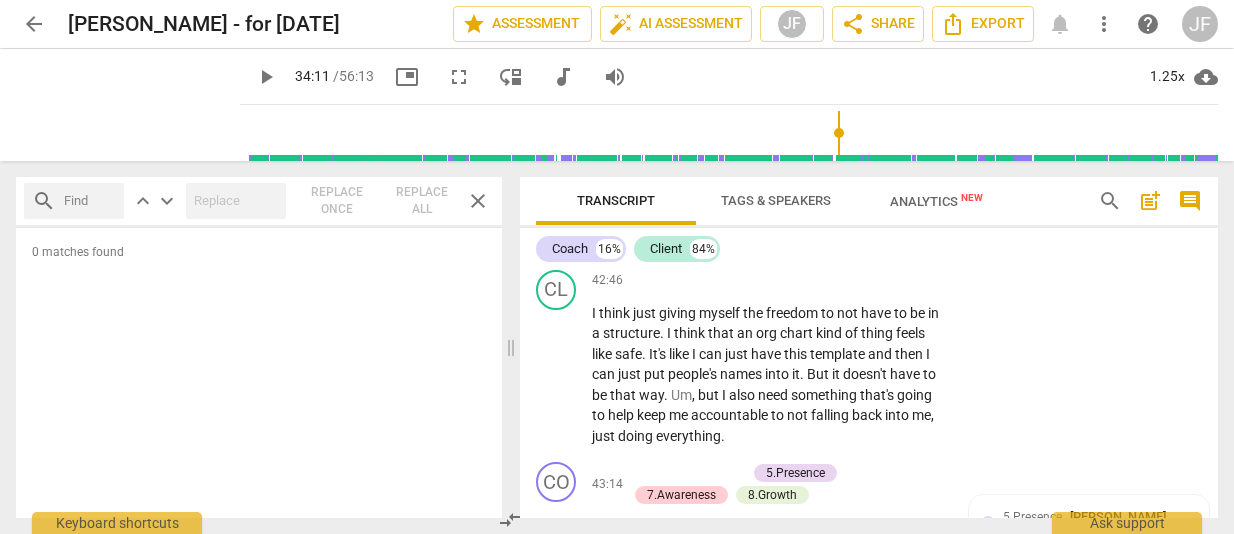 click on "0 matches found" at bounding box center (259, 260) 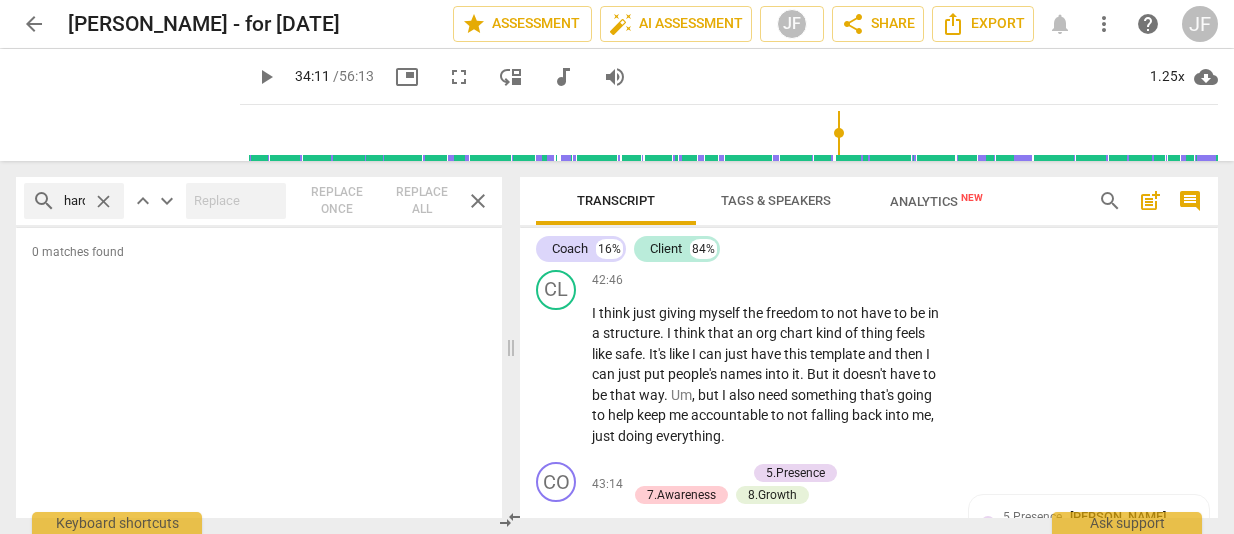scroll, scrollTop: 0, scrollLeft: 4, axis: horizontal 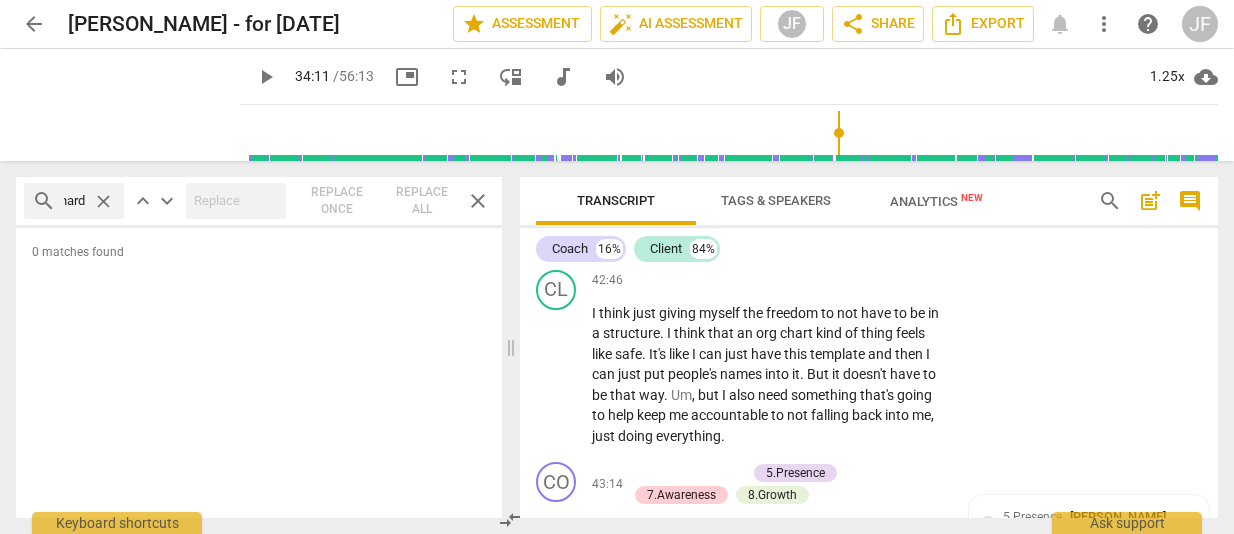 type on "hard" 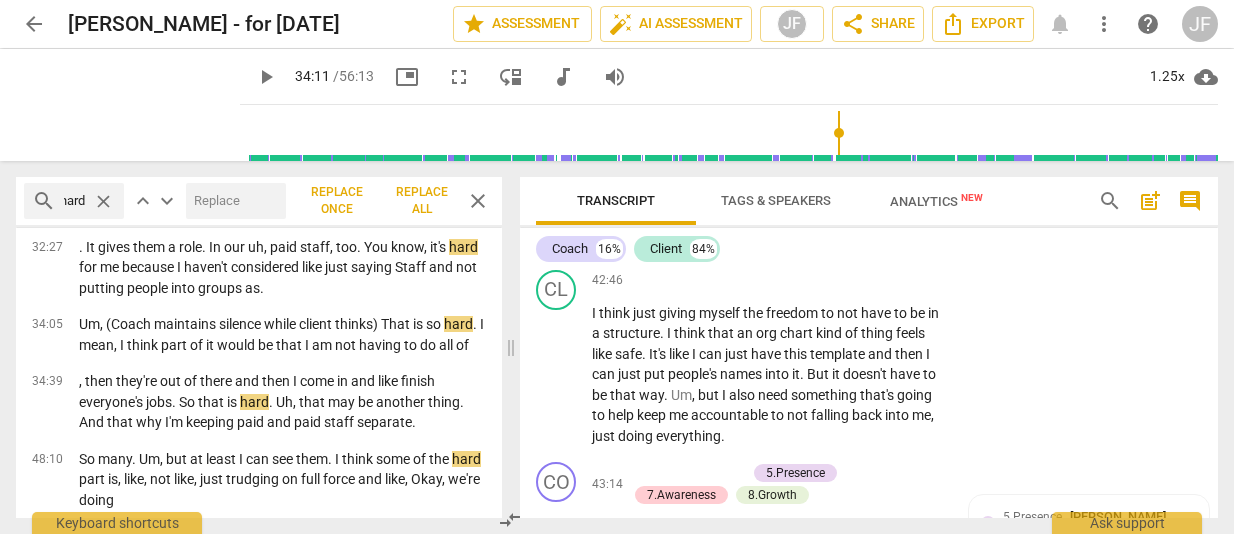 scroll, scrollTop: 435, scrollLeft: 0, axis: vertical 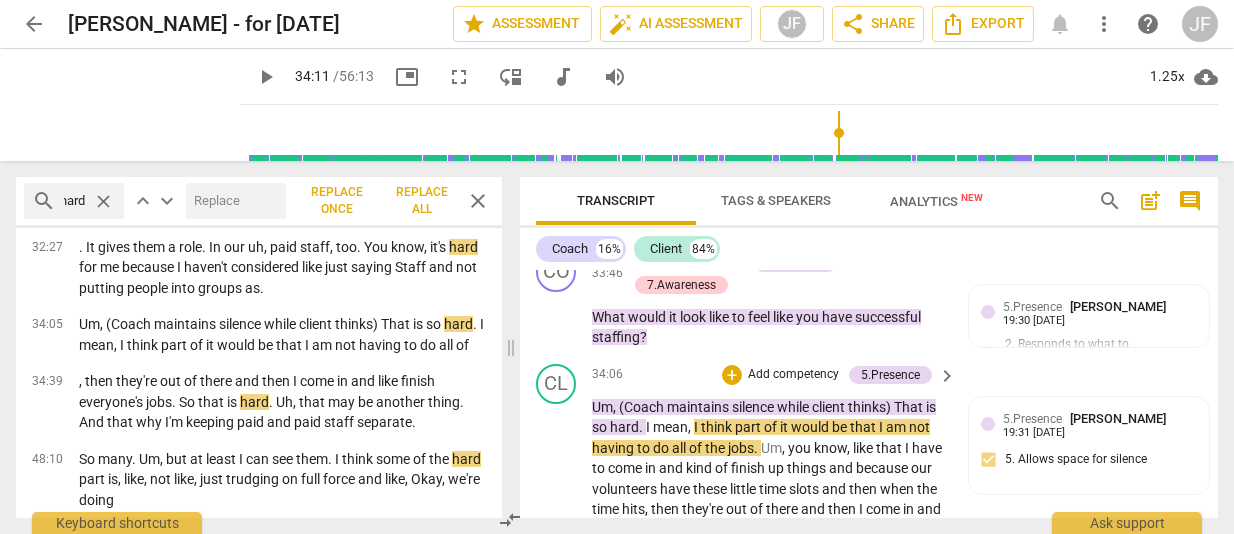 click on "play_arrow" at bounding box center [557, 571] 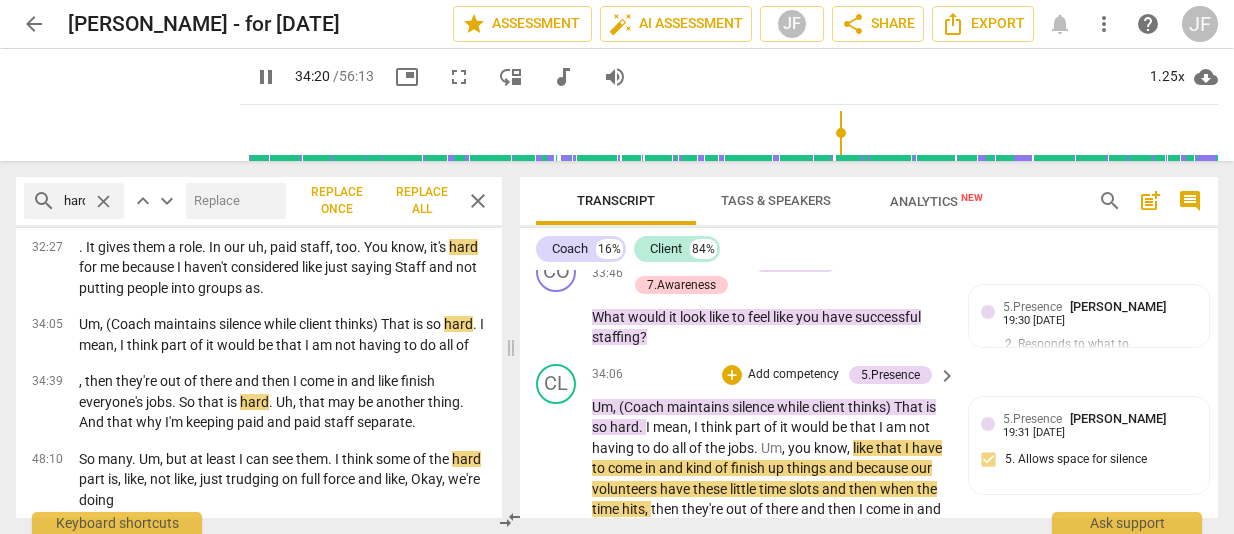 click on "that" at bounding box center [785, 530] 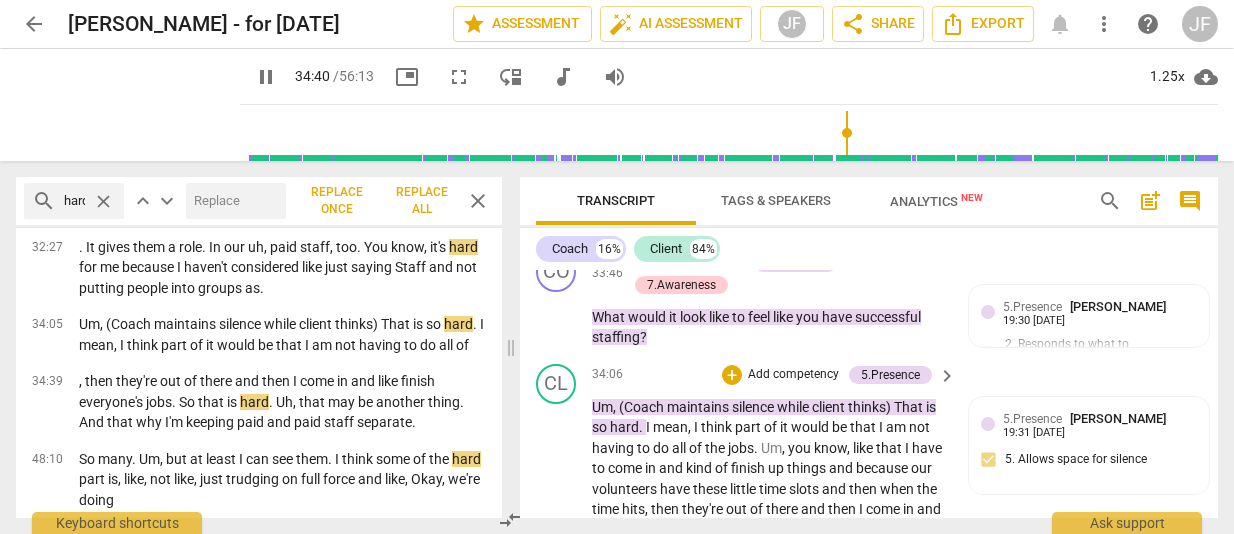 click on "Um ,   (Coach   maintains   silence   while   client   thinks)   That   is   so   hard .   I   mean ,   I   think   part   of   it   would   be   that   I   am   not   having   to   do   all   of   the   jobs .   Um ,   you   know ,   like   that   I   have   to   come   in   and   kind   of   finish   up   things   and   because   our   volunteers   have   these   little   time   slots   and   then   when   the   time   hits ,   then   they're   out   of   there   and   then   I   come   in   and   like   finish   everyone's   jobs .   So   that   is   hard .   Uh ,   that   may   be   another   thing .   And   that   why   I'm   keeping   paid   and   paid   staff   separate .   Because   the   unpaid   staff   volunteers ,   they   go   home   and   don't   think   about   it   again   until   the   [DATE]   at   9   when   they   come   in .   Whereas   our   staff   have   to   just   keep   this   thing   going   and   there's   only   three   of   us   doing   that .   Um ,   so   uh ,   like" at bounding box center [769, 571] 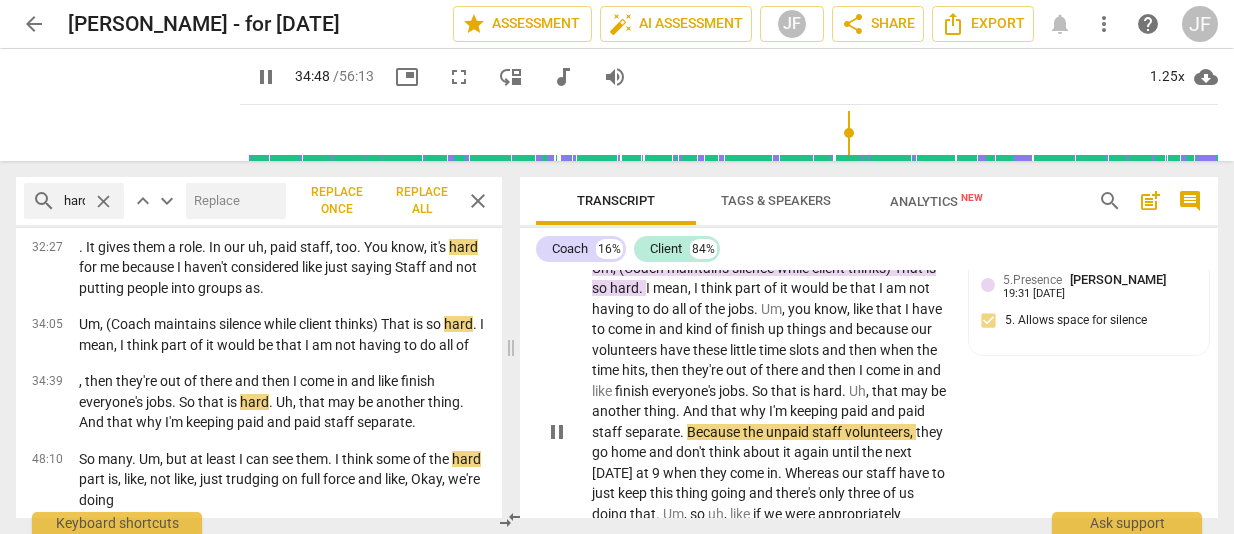 scroll, scrollTop: 12714, scrollLeft: 0, axis: vertical 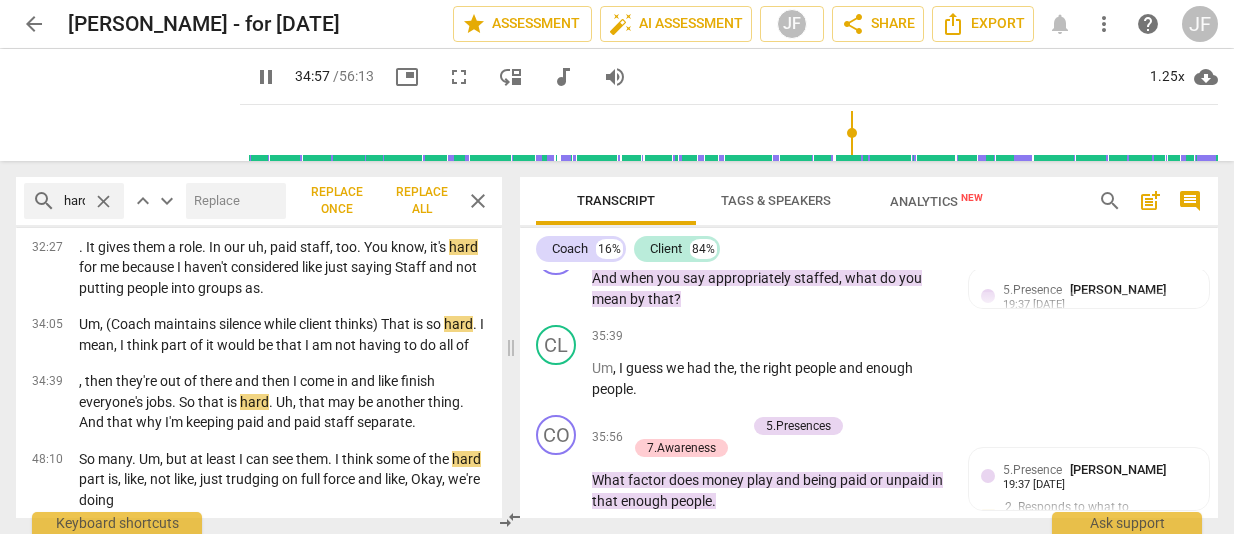 click on "But" at bounding box center (643, 570) 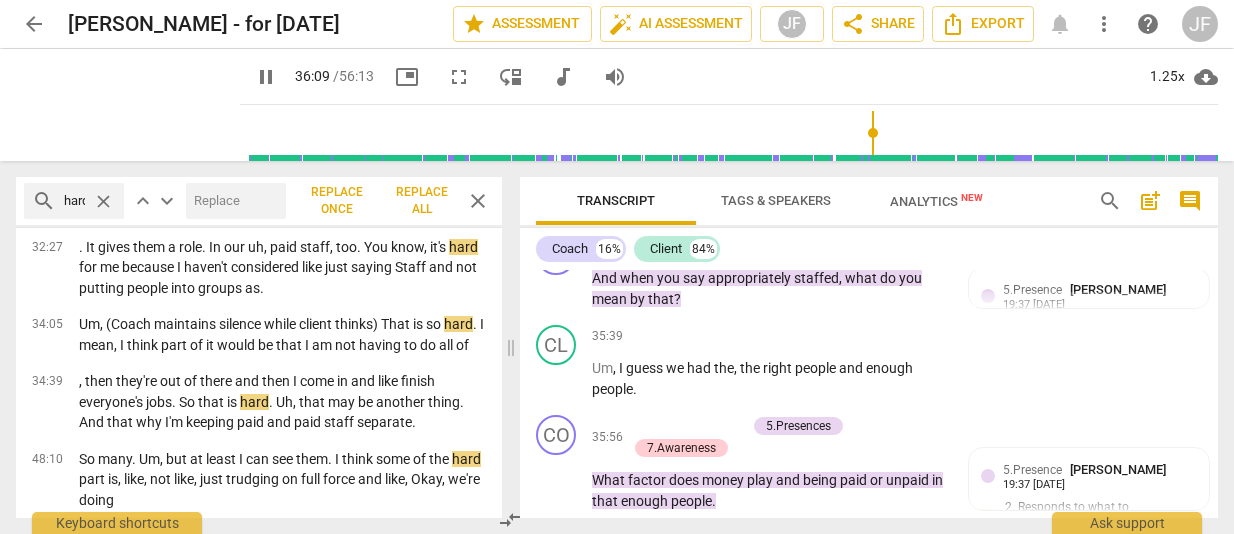 click on "Mhm .   But   it's   tough ,   uh ,   because   we   could   make   it   work   in   the   budget   to   shift   like   other   things   would   have   to   kind   of   other   line   items   would   be   dipped   into ,   you   know ,   and   we   are   trying   to   purchase   a   building   or   lease   a   bigger   building ,   depending   on   whatever   space   it   is .   And   so   we   have   this   like   money   in   reserves   and   we   don't   know   how   much   of   that   we're   going   to   need   for   build   out   and   other   things .   Um ,   last   week   we   got   a   random   check   in   the   mail   from   a   [DEMOGRAPHIC_DATA]   that   I   have   been   in   relationship   with   for   several   years .   They   closed   and   I   uh ,   knew   that   we   were   in   like   their   legacy ,   uh ,   but ,   and   I   had   asked   them   to   consider ,   you   know ,   having   conversations   with   me   about   us   purchasing   their   building .   Um ,   but   they   ended   up" at bounding box center (769, 857) 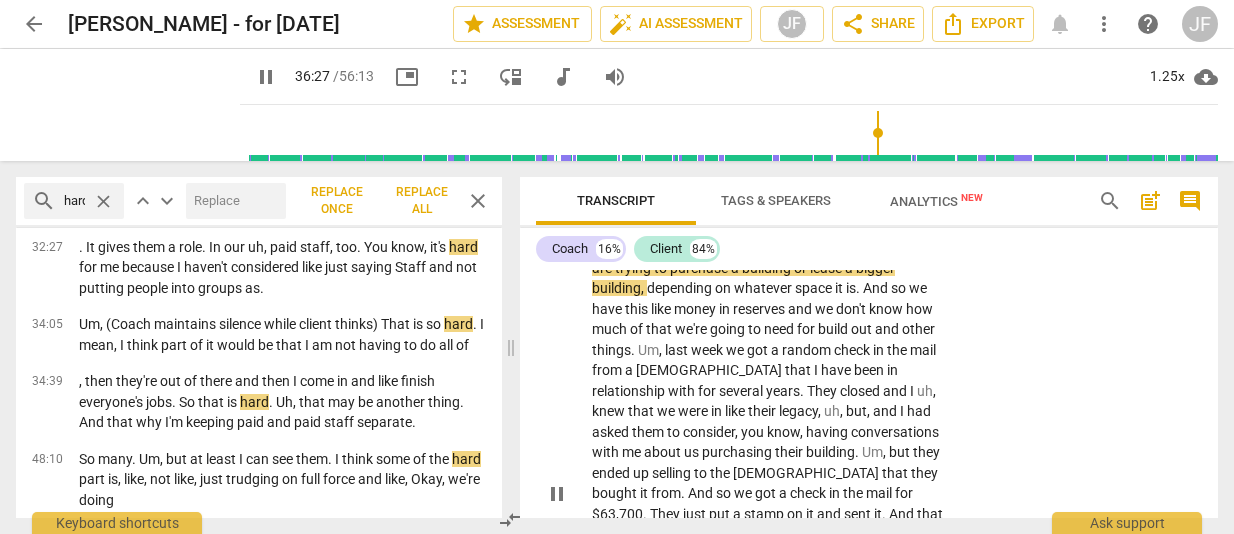 scroll, scrollTop: 13300, scrollLeft: 0, axis: vertical 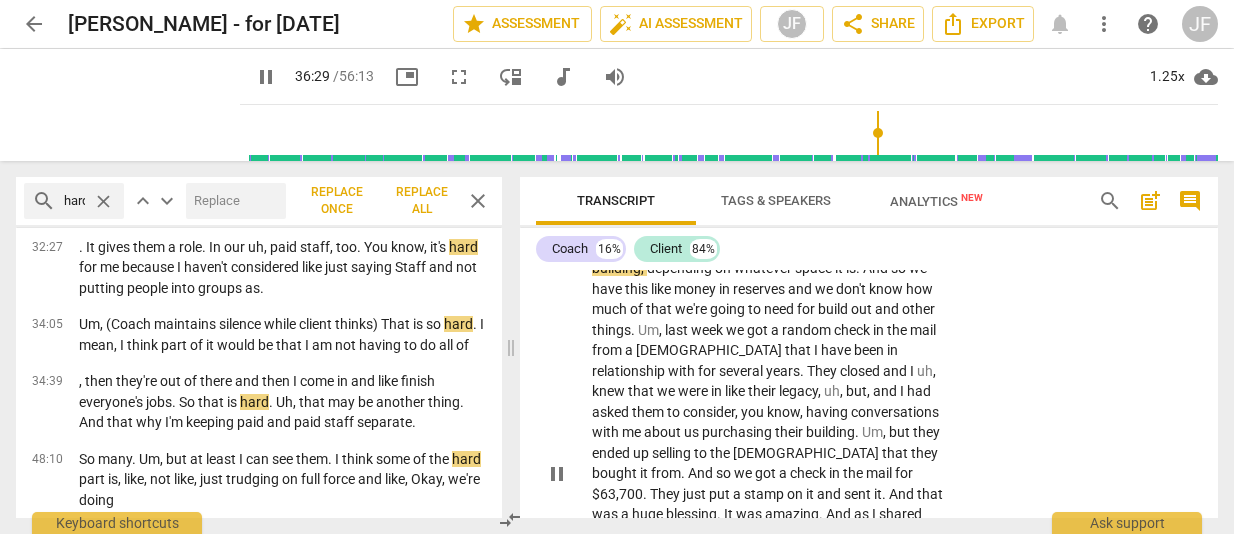 click on "pause" at bounding box center (557, 474) 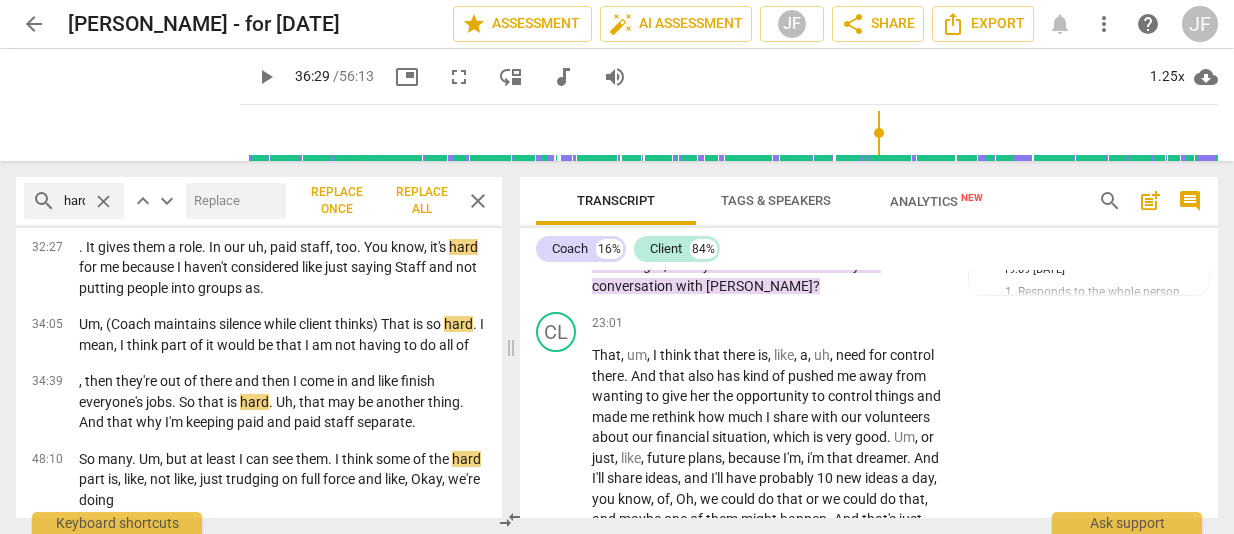 scroll, scrollTop: 8650, scrollLeft: 0, axis: vertical 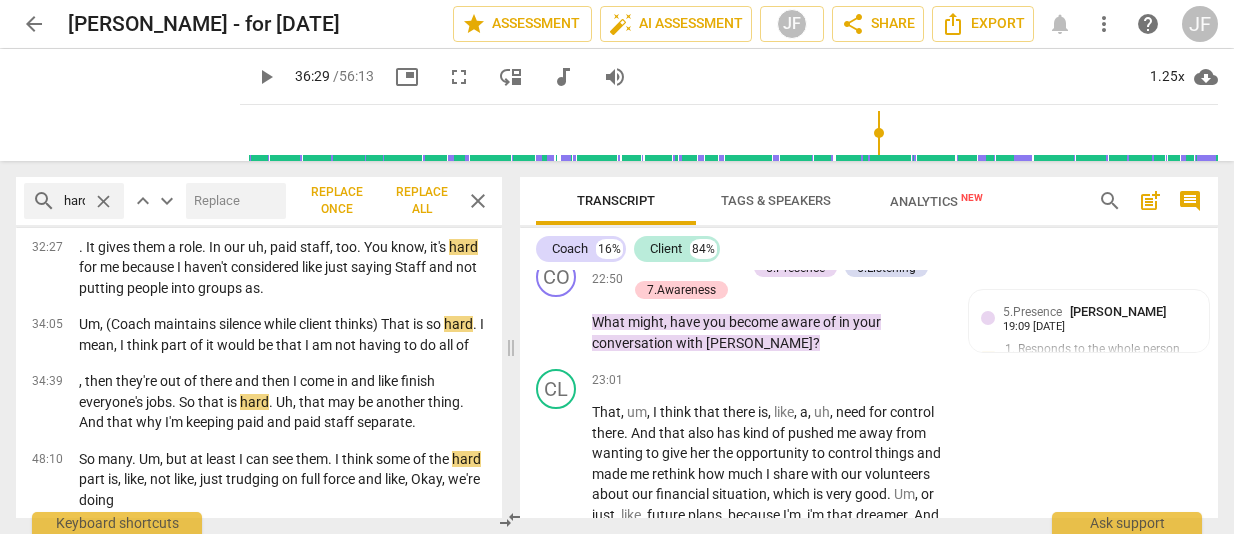 click on "close" at bounding box center [478, 201] 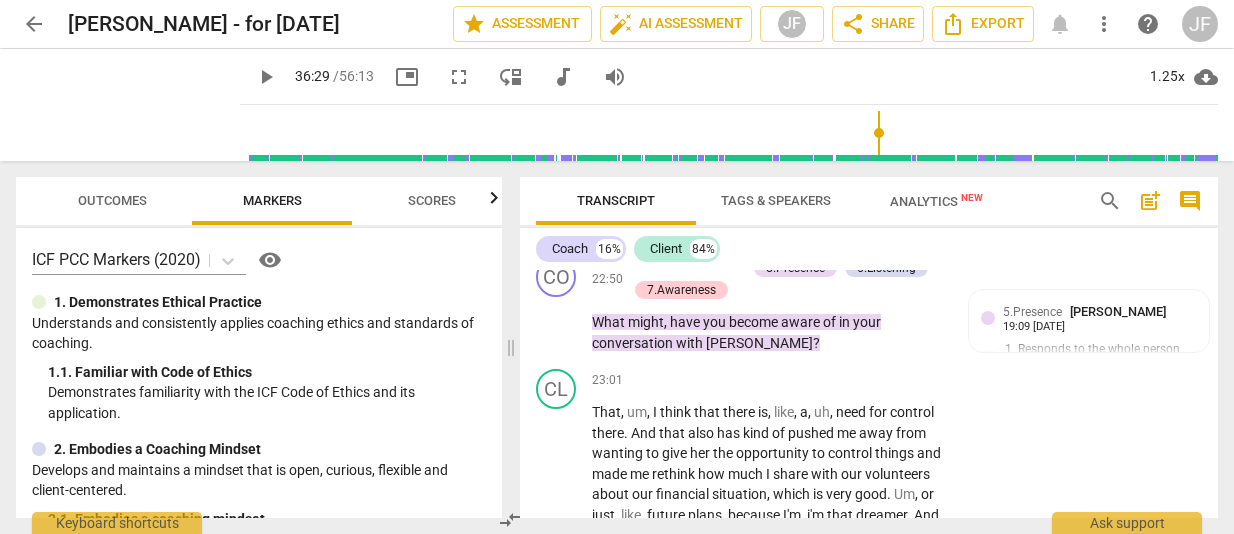 click on "Markers" at bounding box center (272, 200) 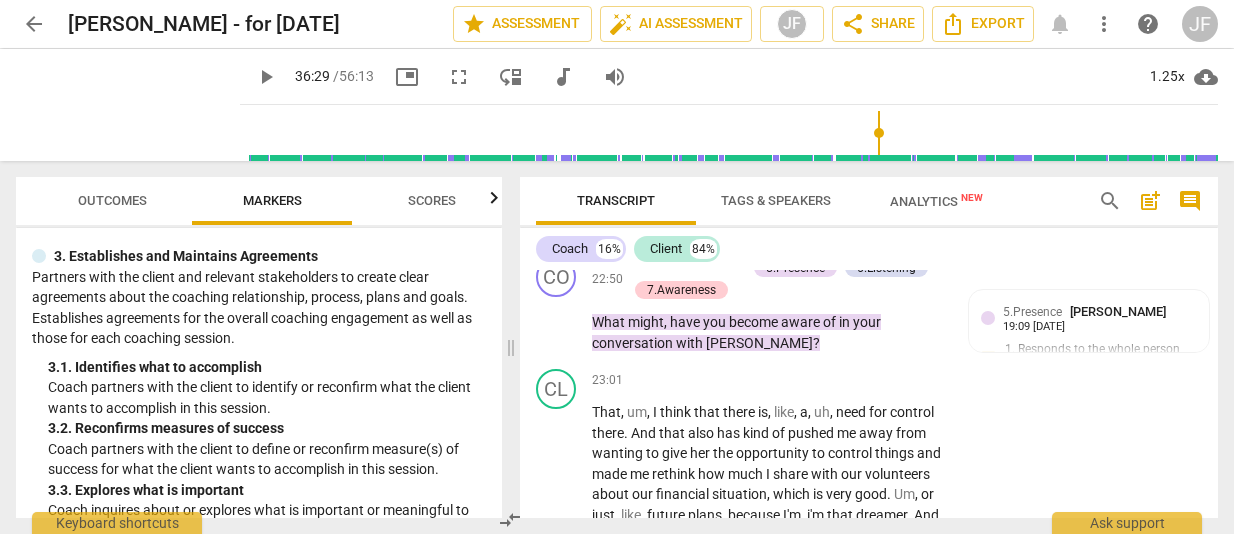 scroll, scrollTop: 354, scrollLeft: 0, axis: vertical 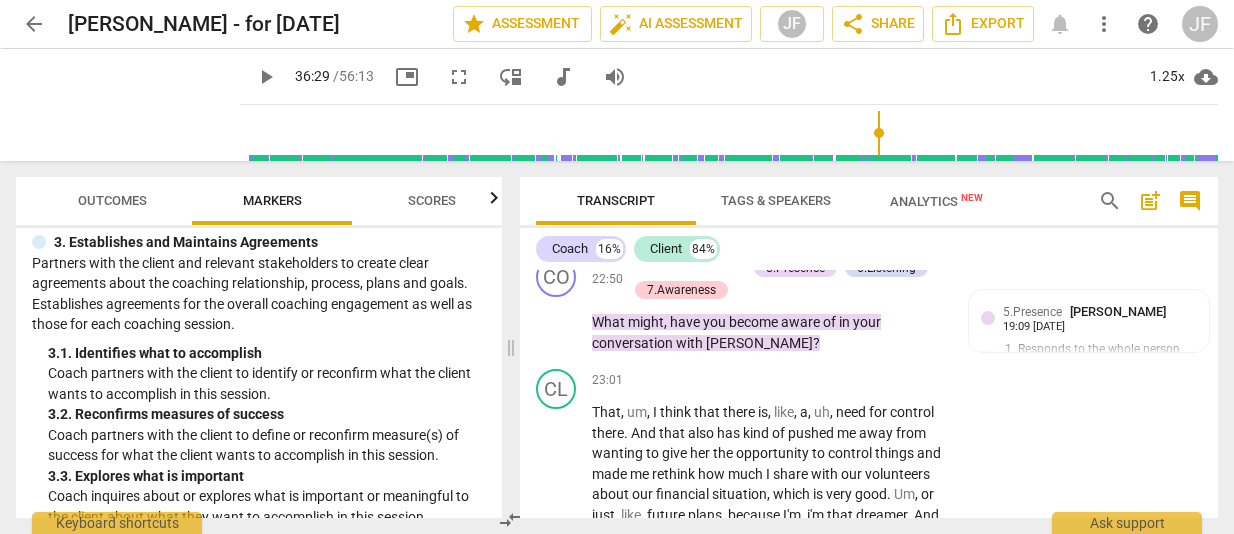 click on "Coach 16% Client 84%" at bounding box center (869, 249) 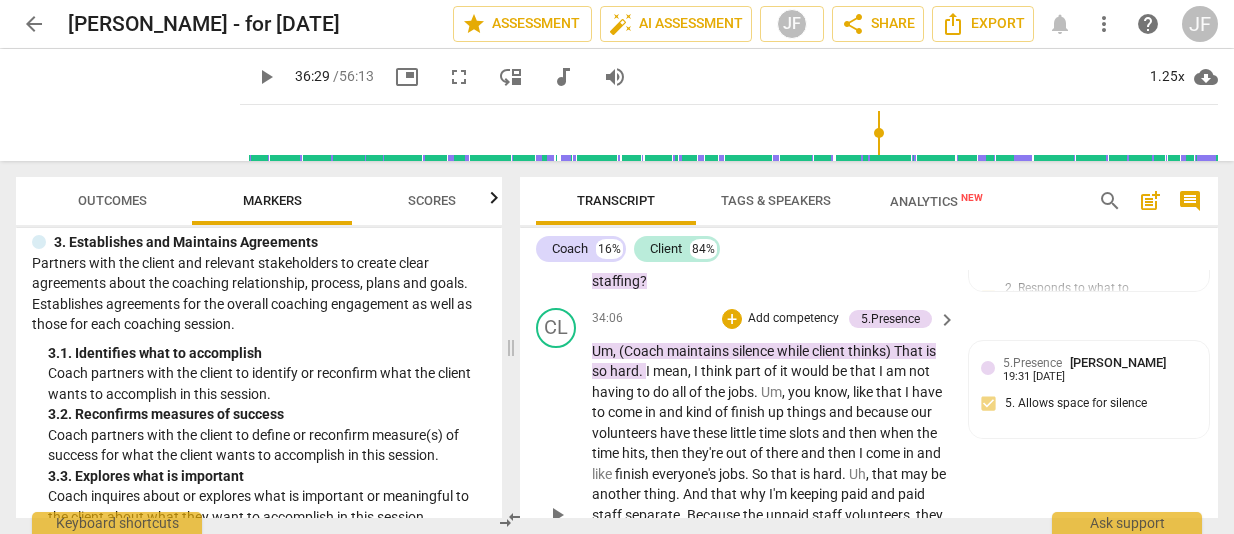 scroll, scrollTop: 12558, scrollLeft: 0, axis: vertical 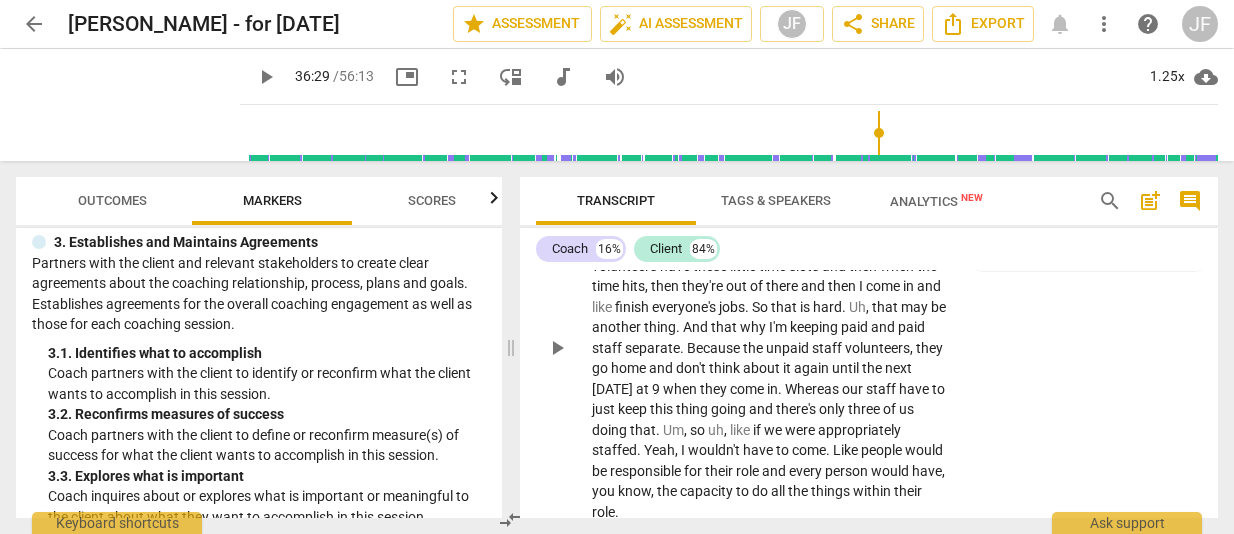 type on "2190" 